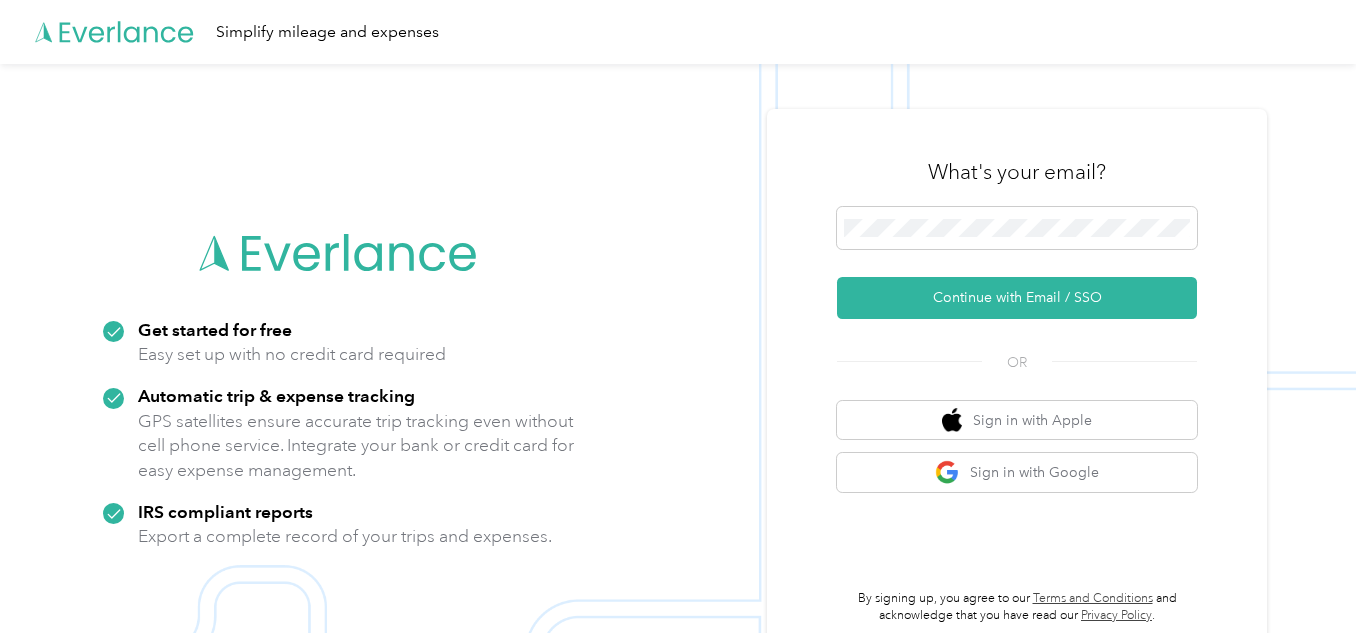 scroll, scrollTop: 0, scrollLeft: 0, axis: both 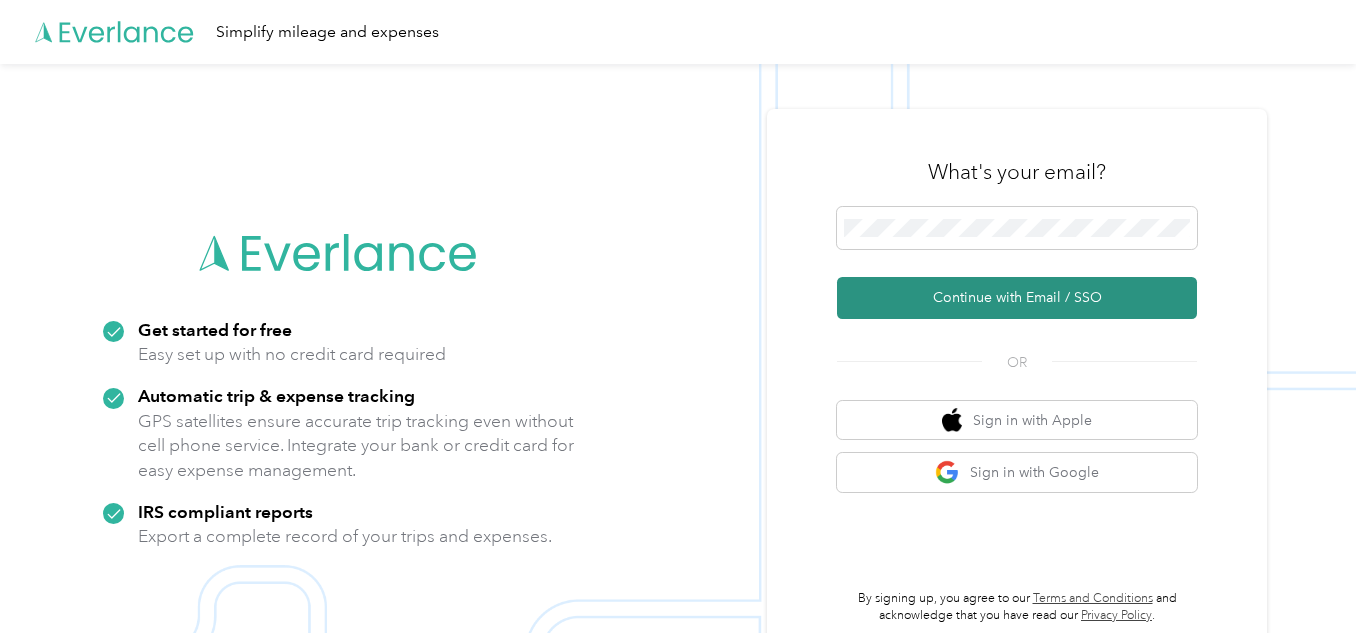 click on "Continue with Email / SSO" at bounding box center (1017, 298) 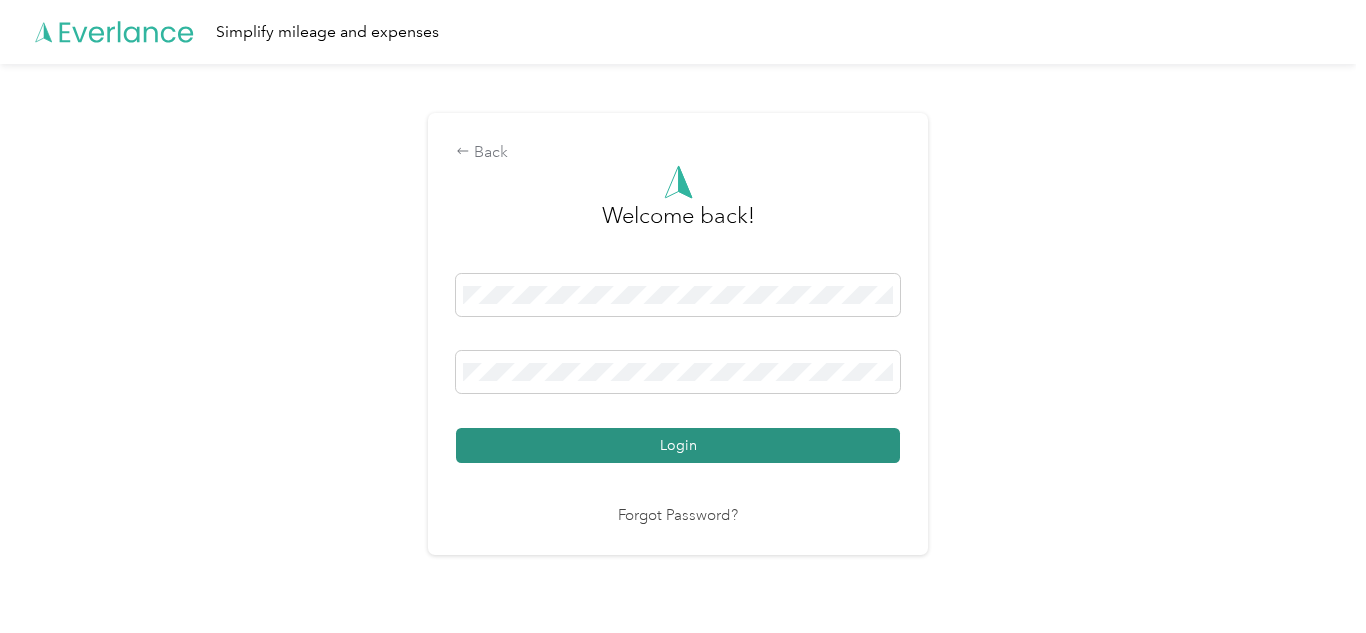 click on "Login" at bounding box center [678, 445] 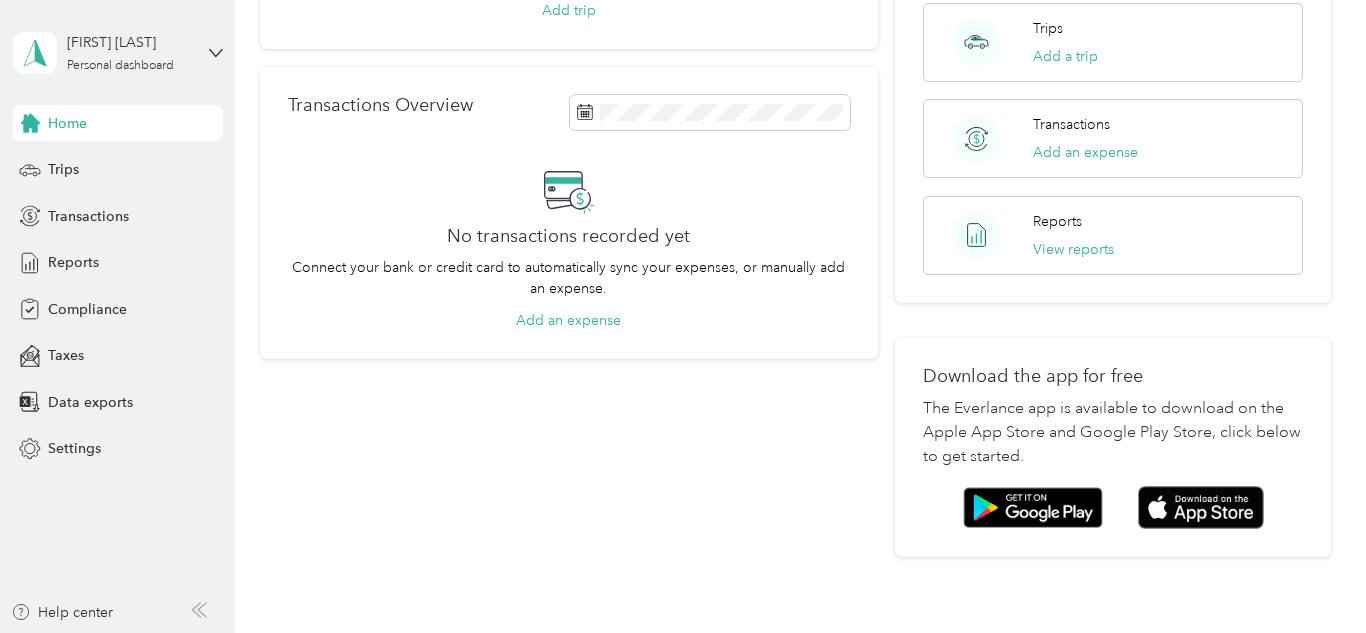 scroll, scrollTop: 0, scrollLeft: 0, axis: both 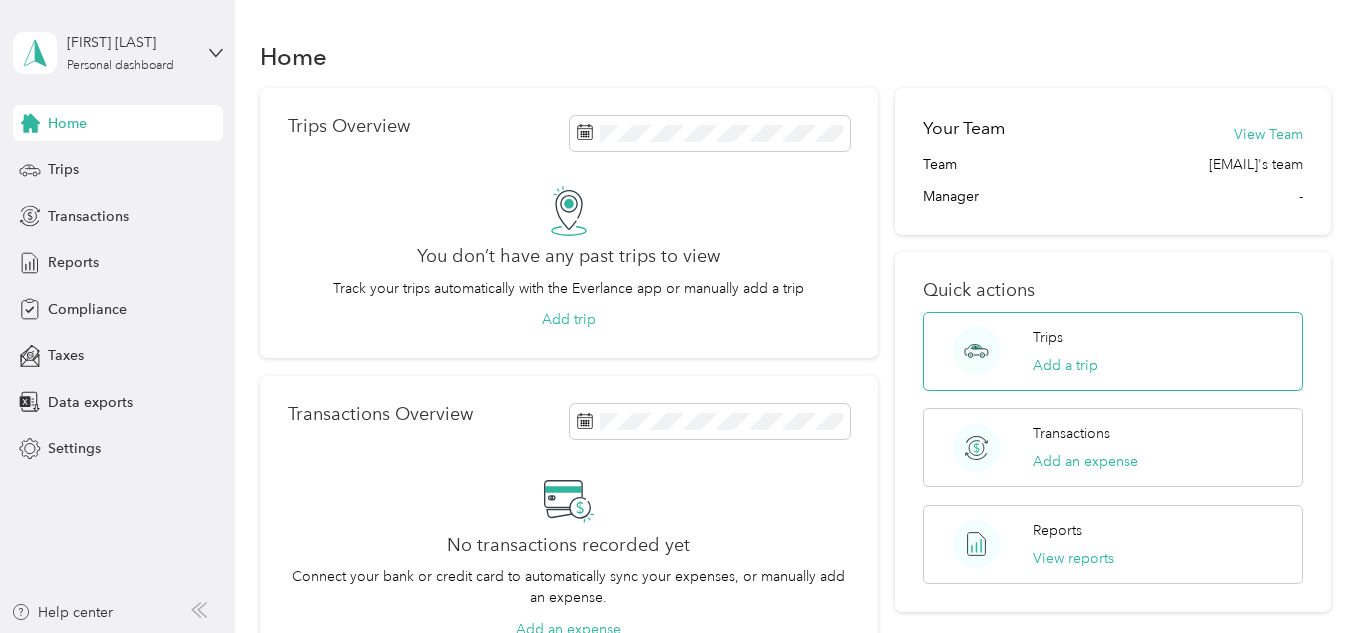 click on "Trips" at bounding box center [1048, 337] 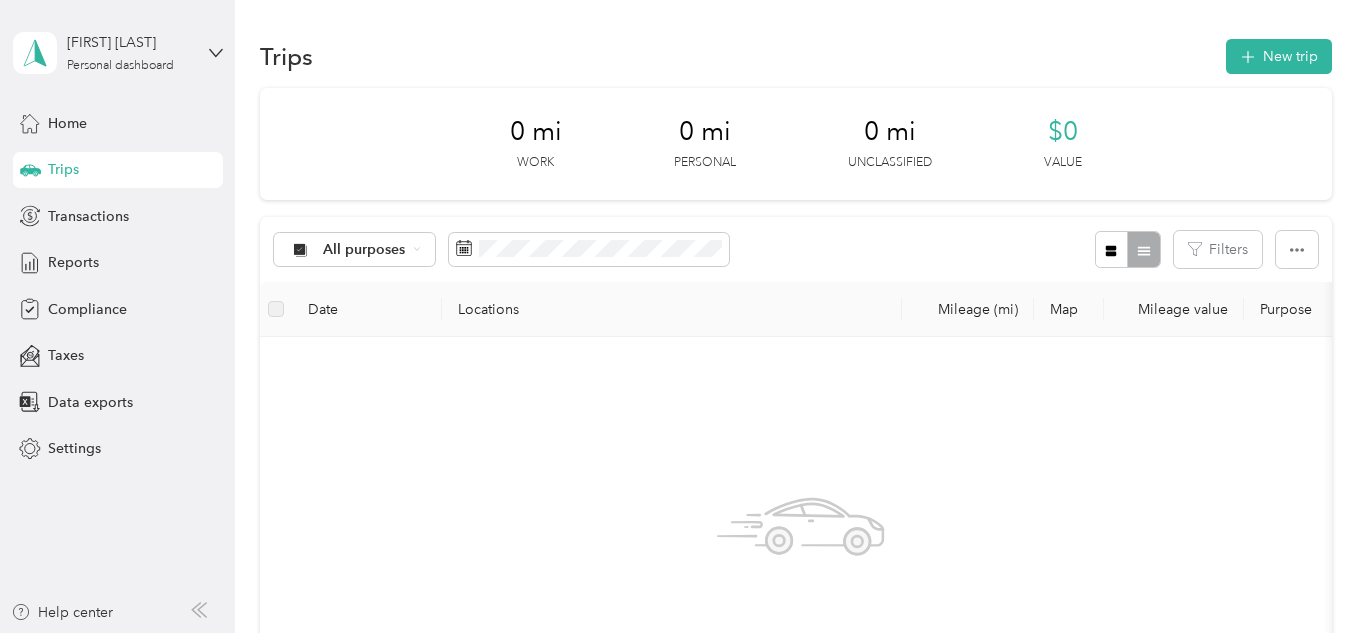click at bounding box center [276, 309] 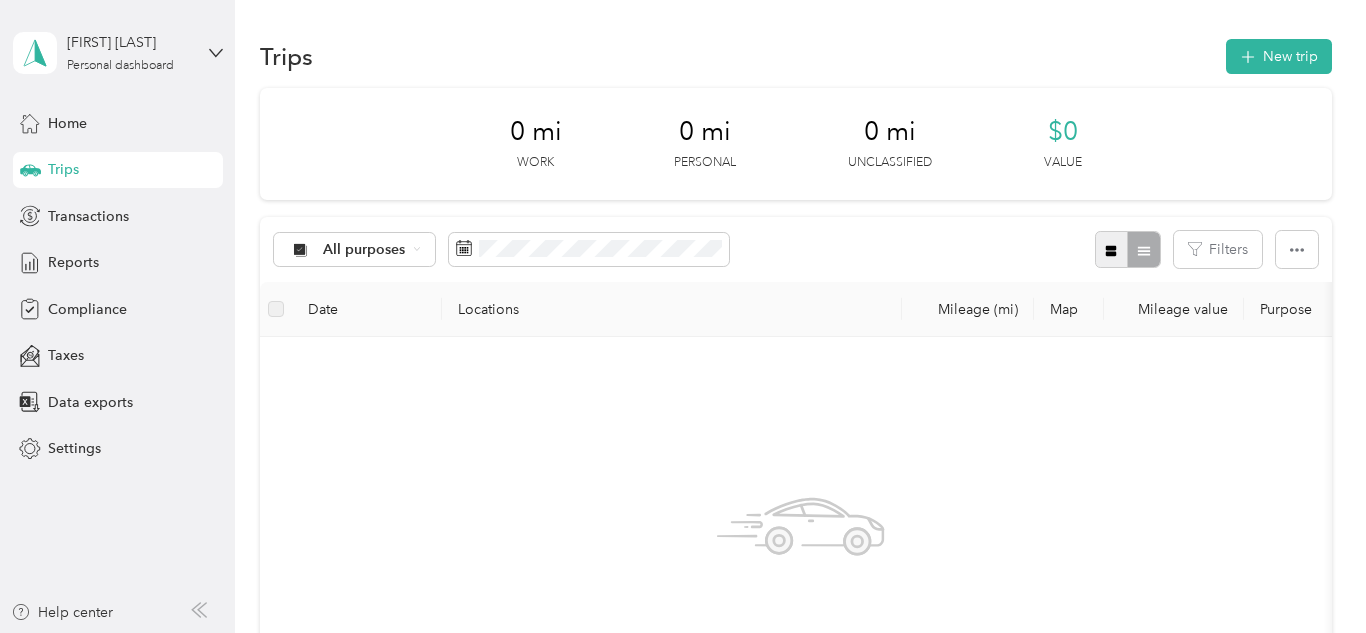 click 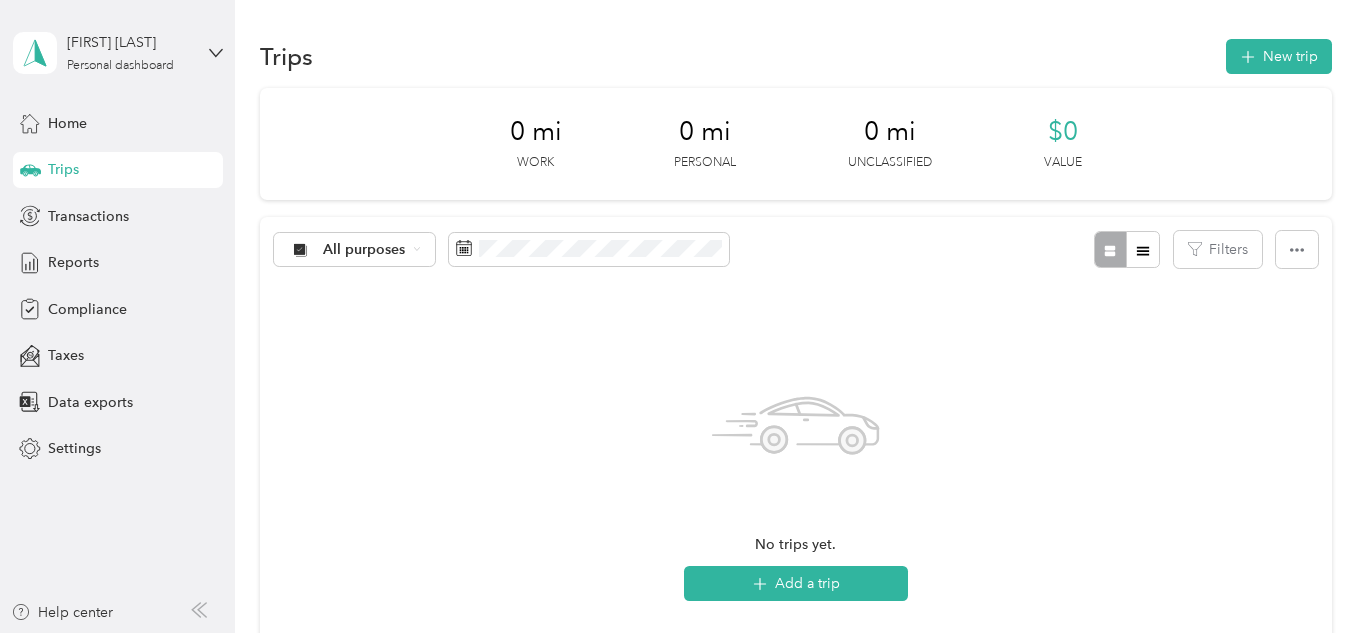 click at bounding box center [1127, 249] 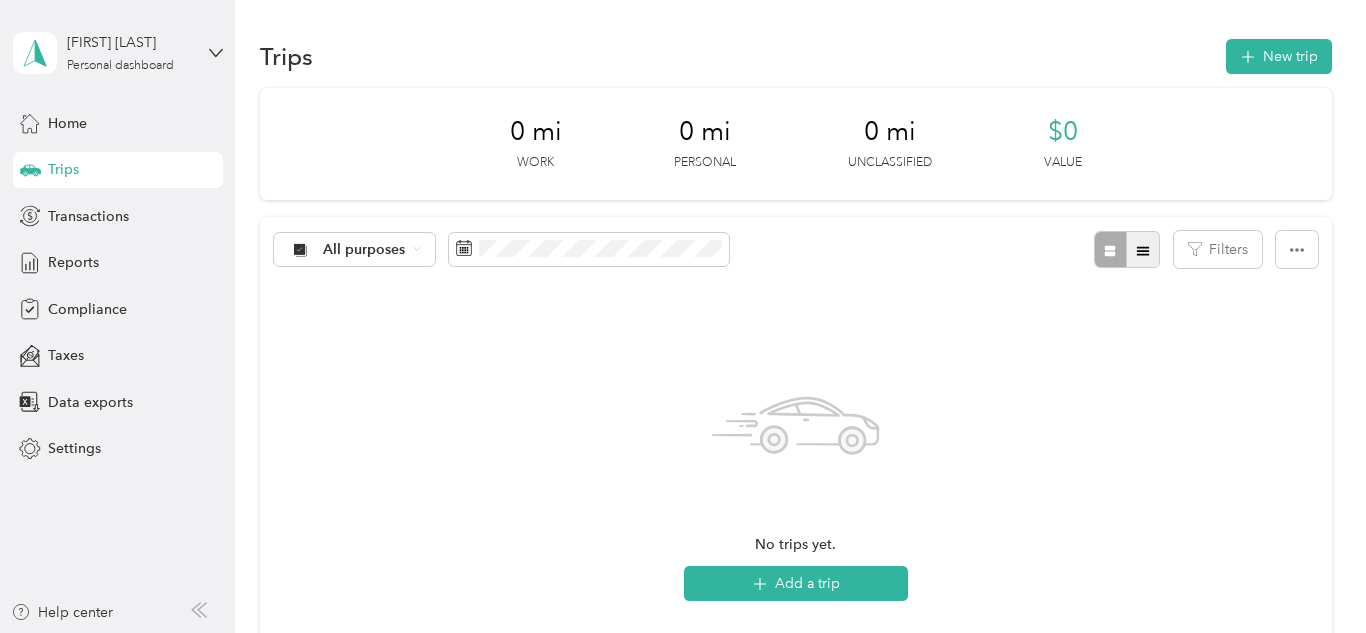 click at bounding box center [1143, 249] 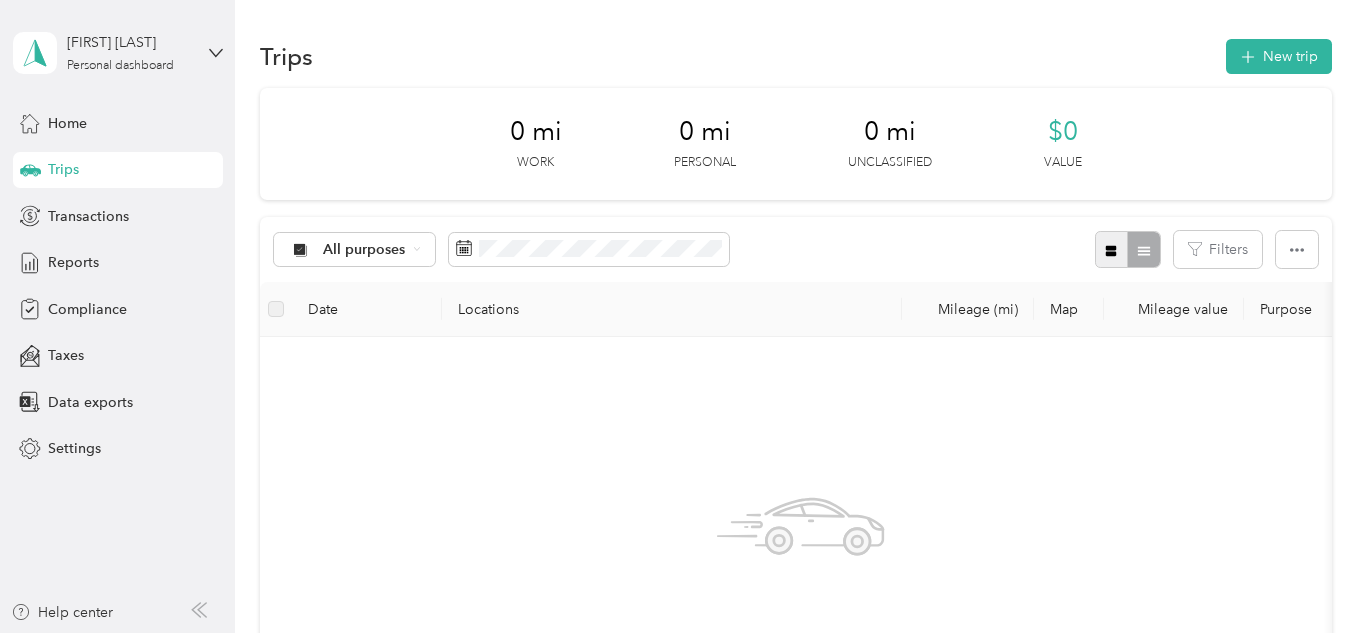 click at bounding box center [1112, 249] 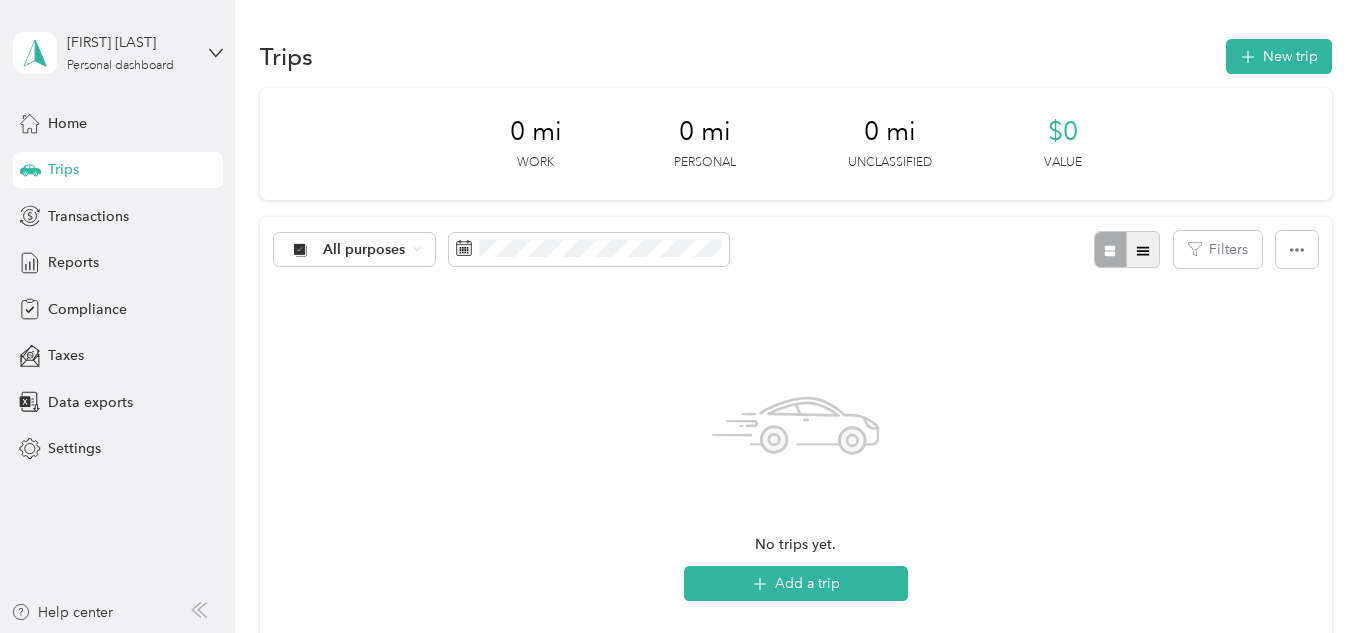 click at bounding box center (1143, 249) 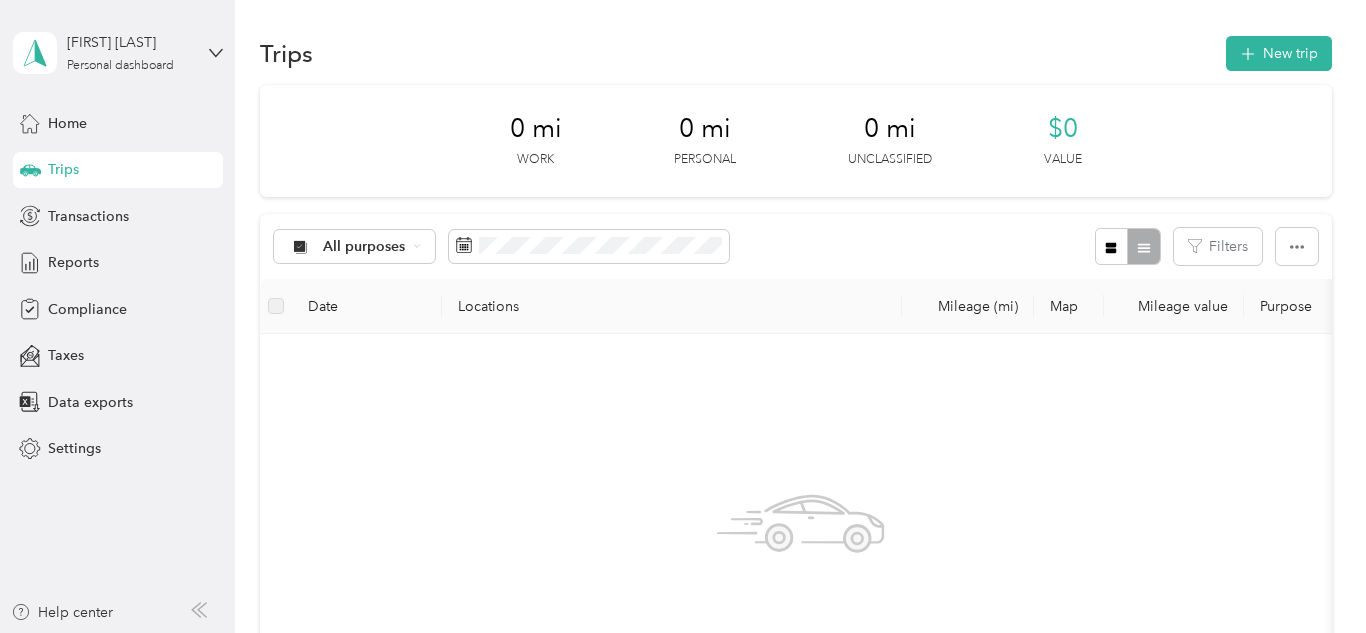 scroll, scrollTop: 5, scrollLeft: 0, axis: vertical 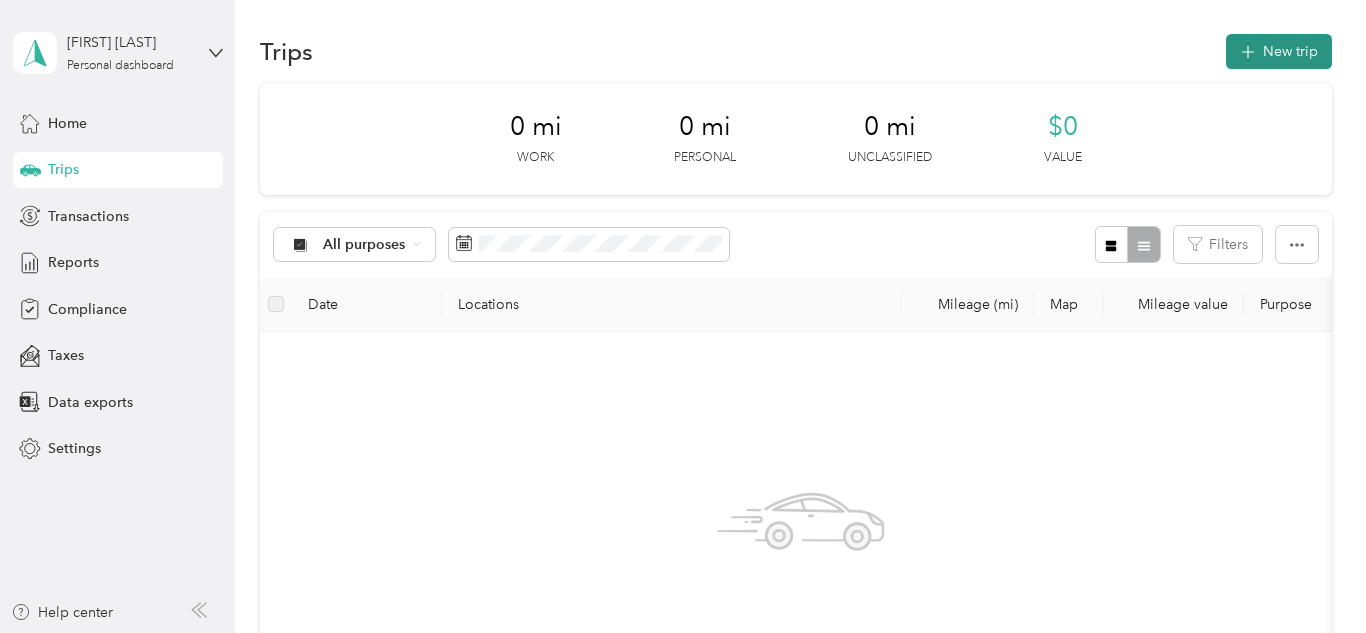 click on "New trip" at bounding box center (1279, 51) 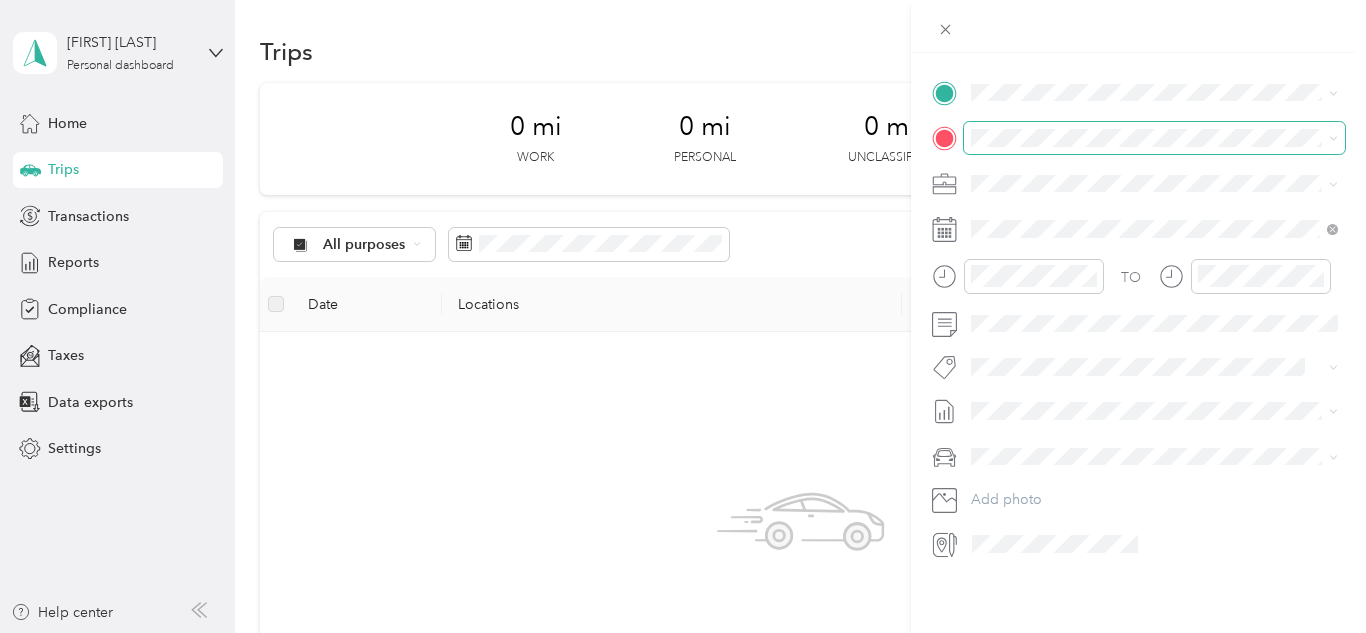 scroll, scrollTop: 0, scrollLeft: 0, axis: both 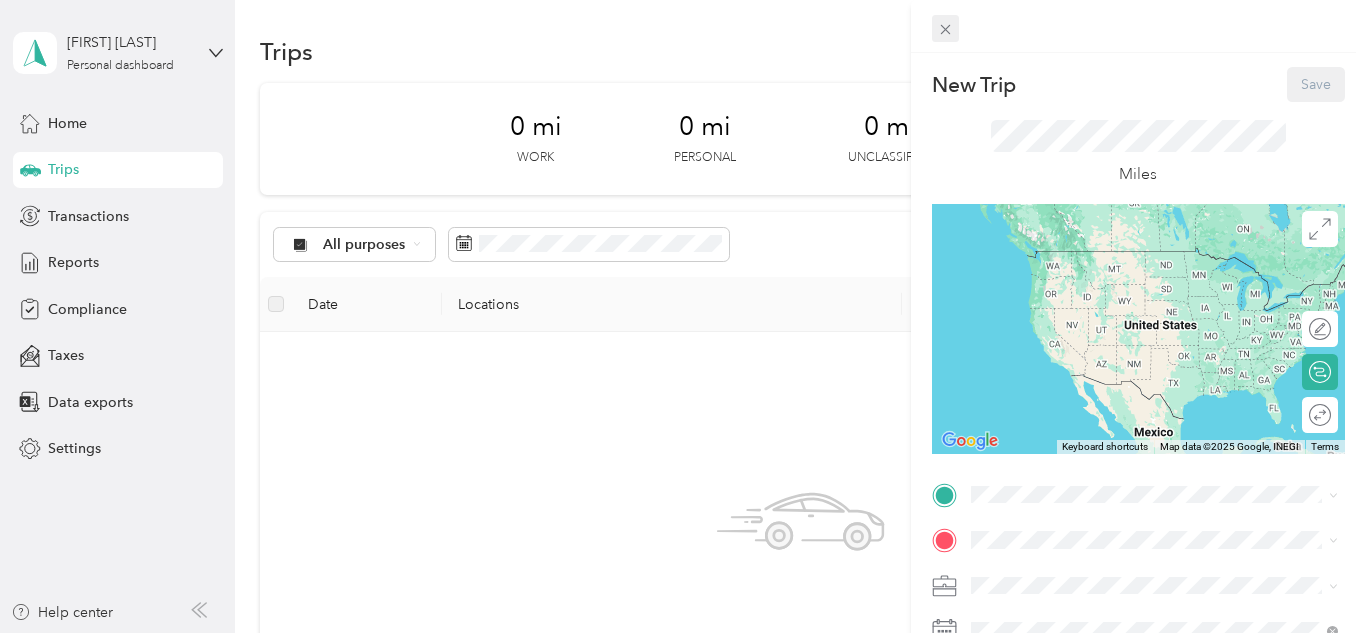 click 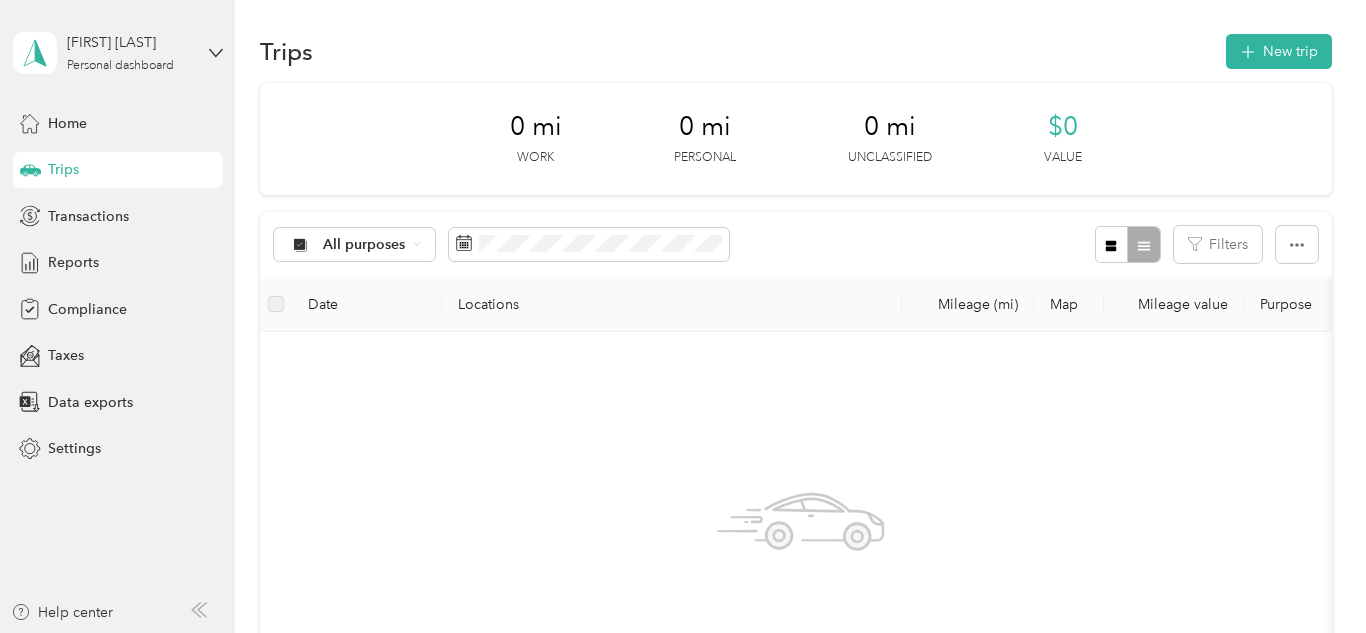 click on "[FIRST] [LAST] Personal dashboard" at bounding box center [118, 53] 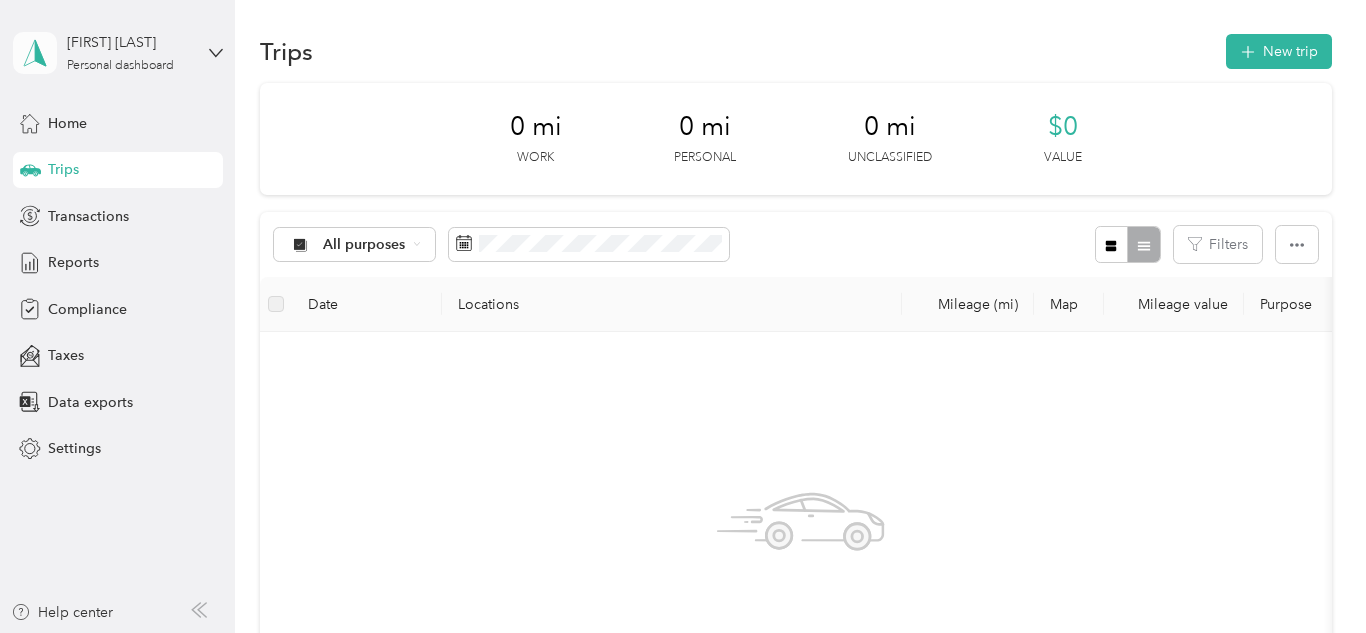 click at bounding box center [35, 53] 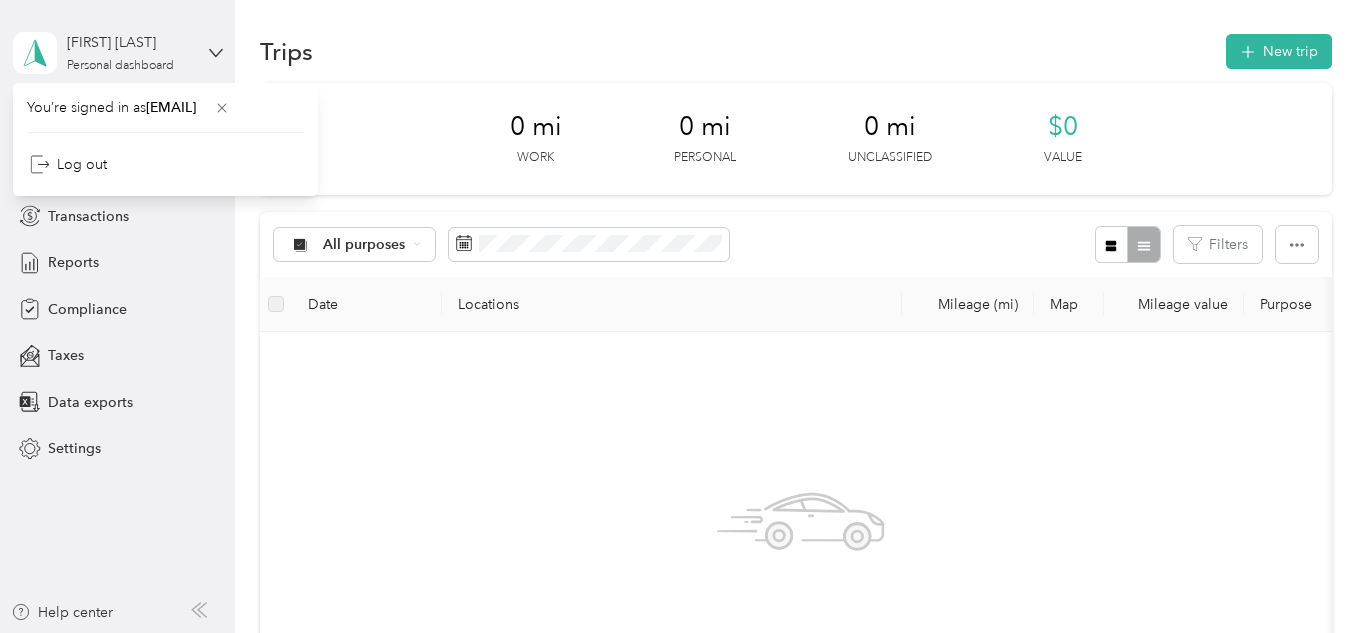 click on "[FIRST] [LAST] Personal dashboard" at bounding box center [118, 53] 